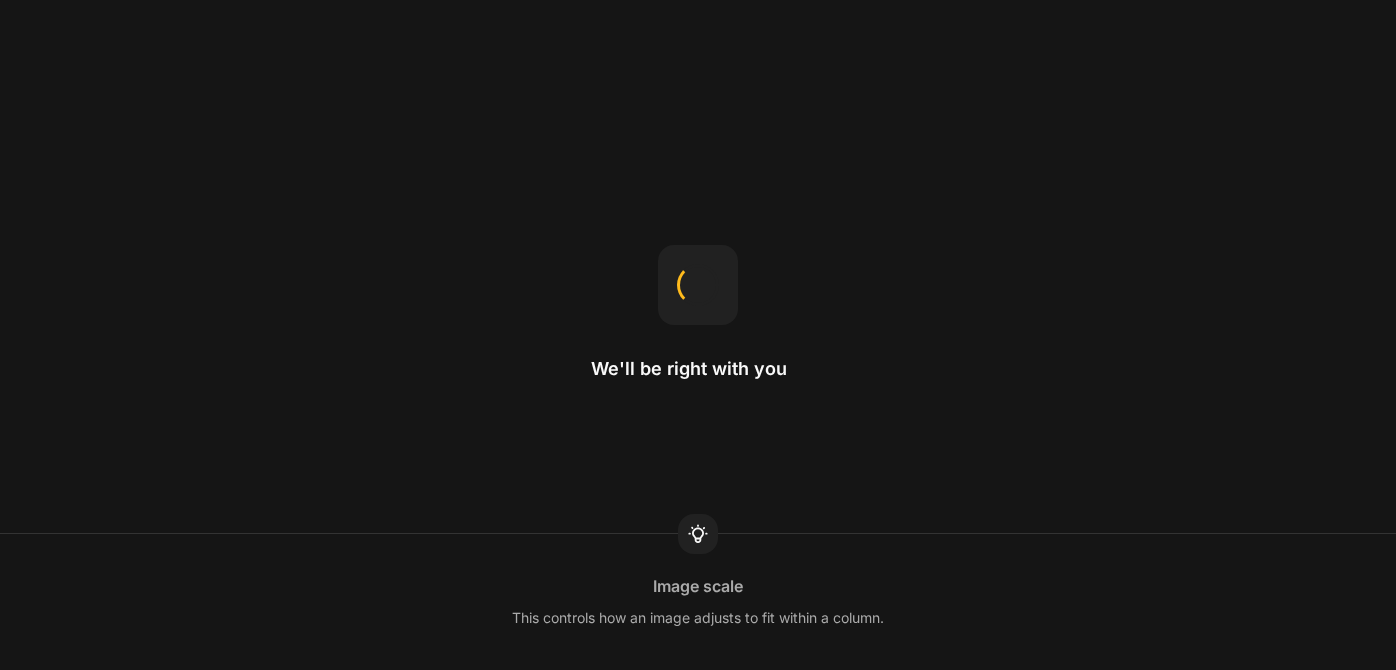 scroll, scrollTop: 0, scrollLeft: 0, axis: both 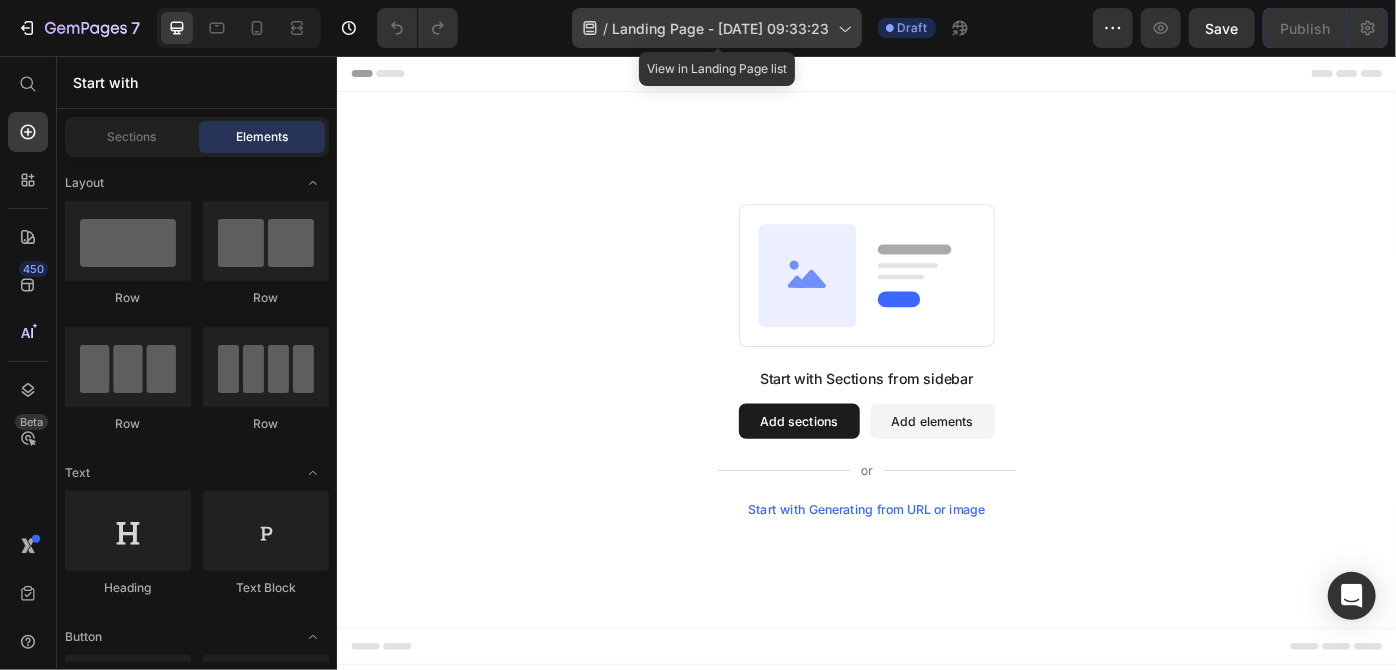 click 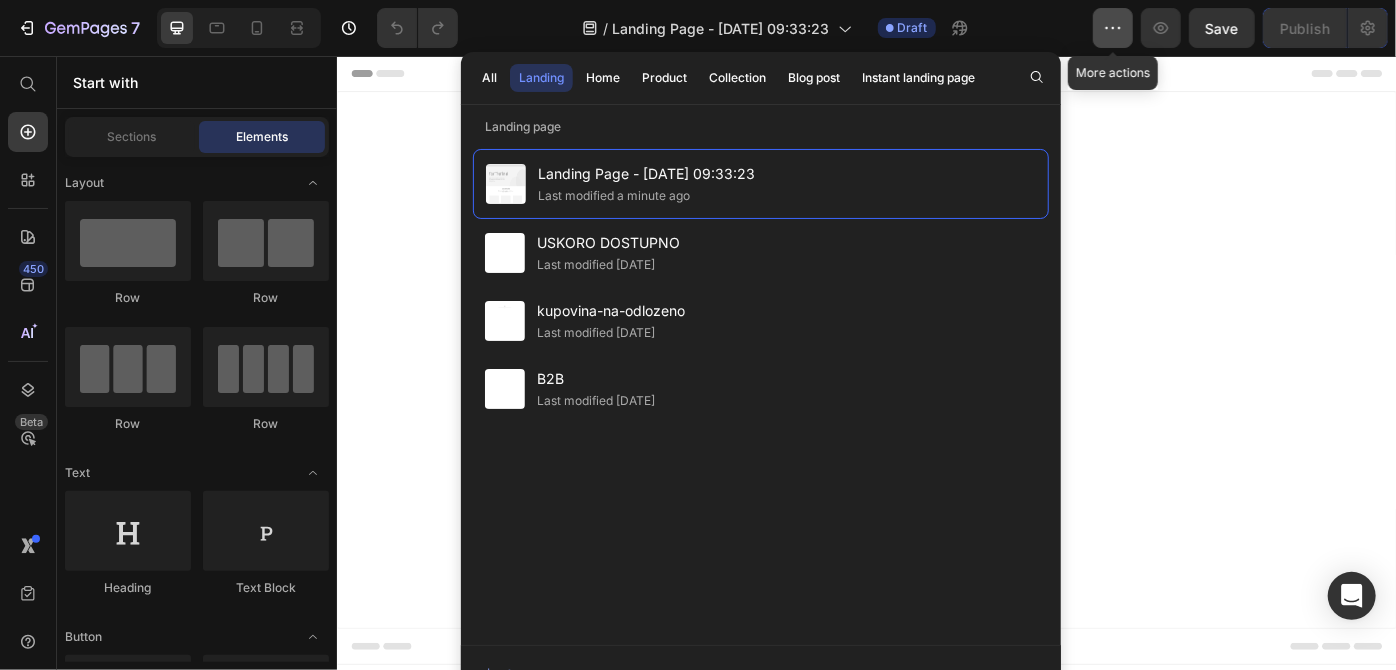 click 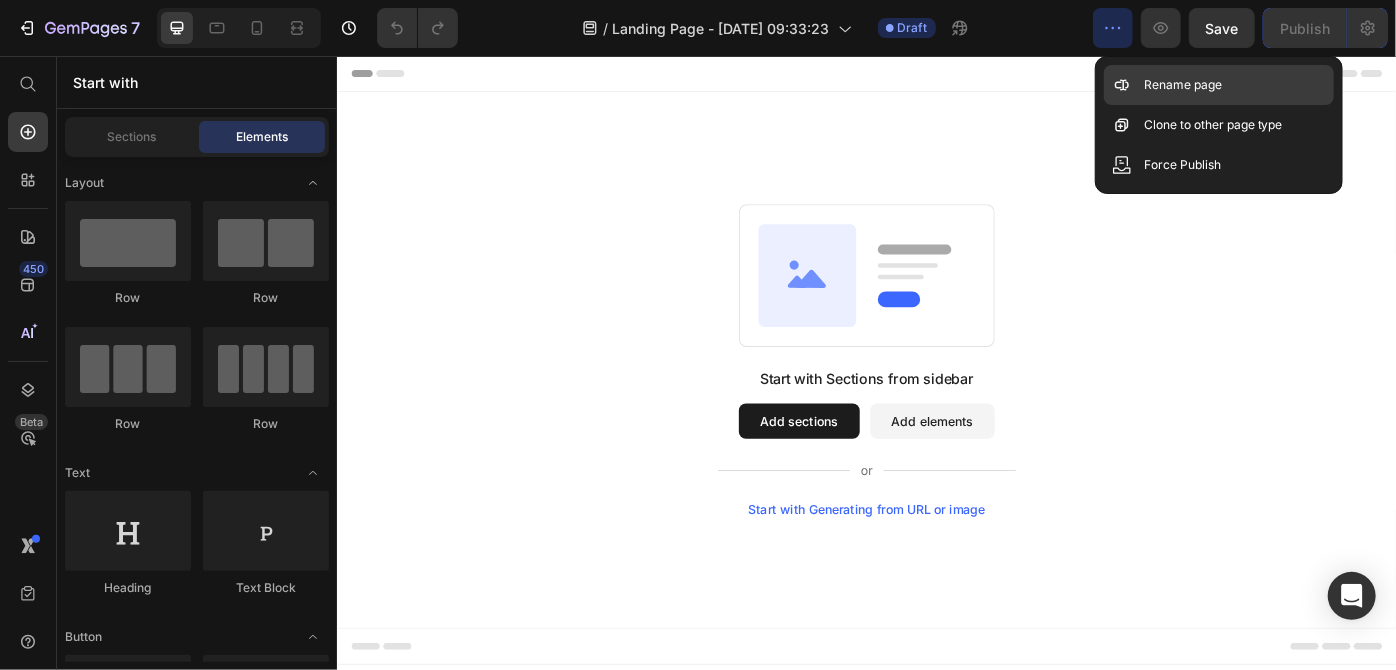 click 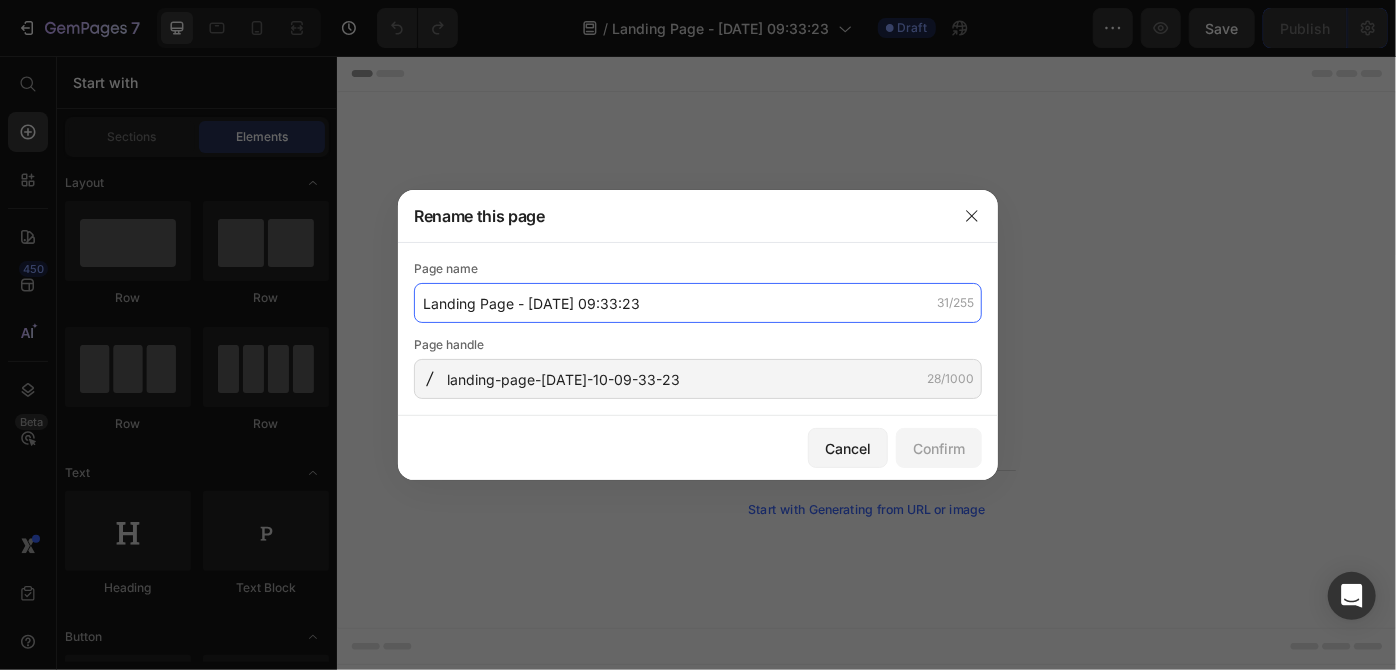 click on "Landing Page - [DATE] 09:33:23" 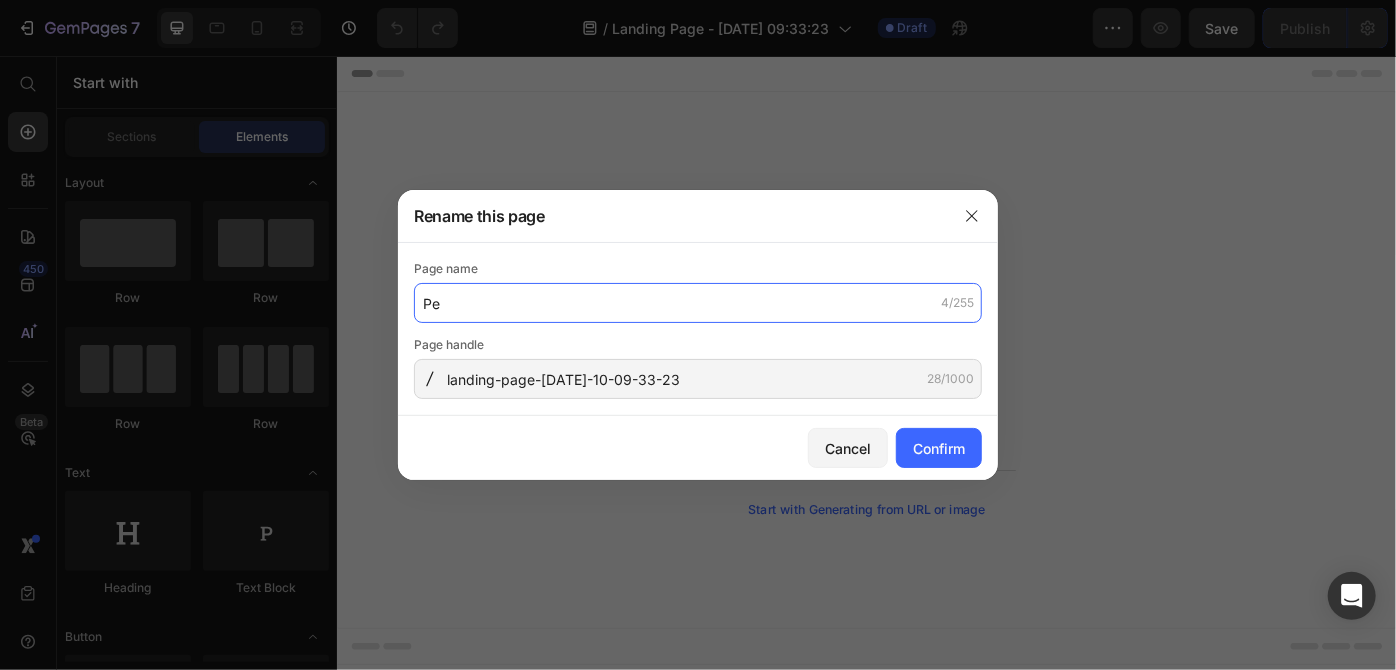 type on "P" 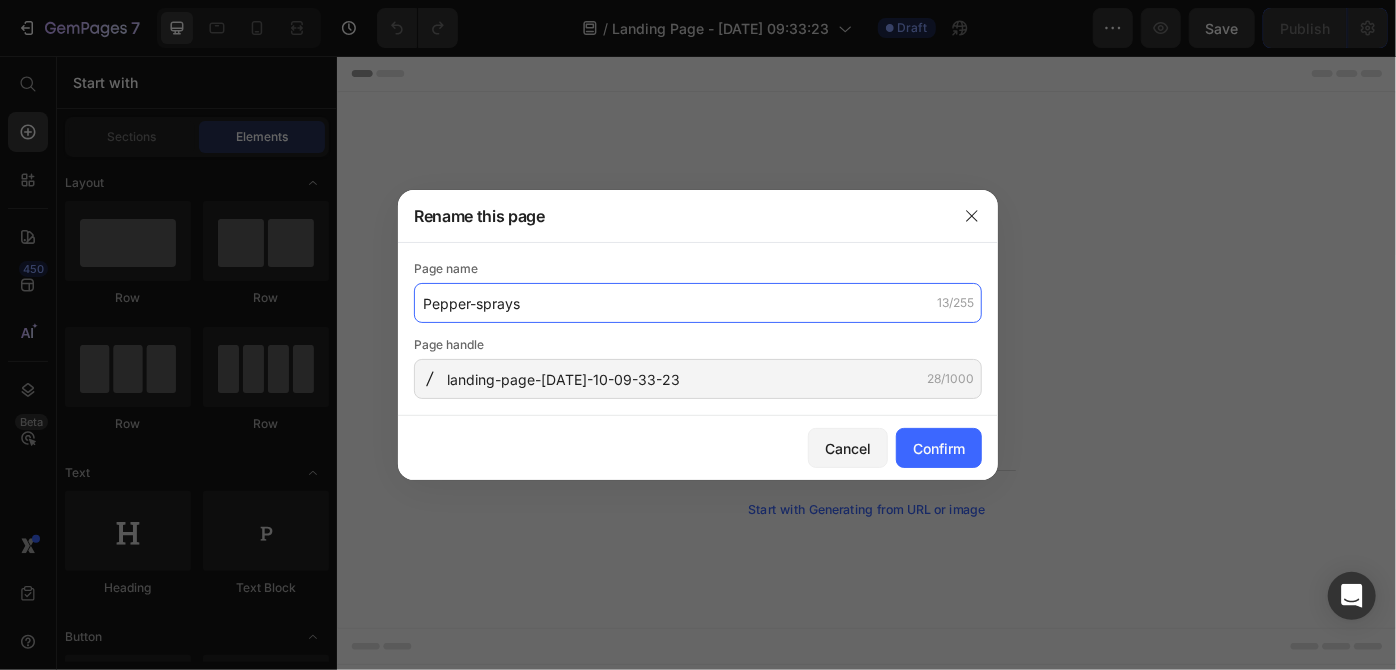 type on "Pepper-sprays" 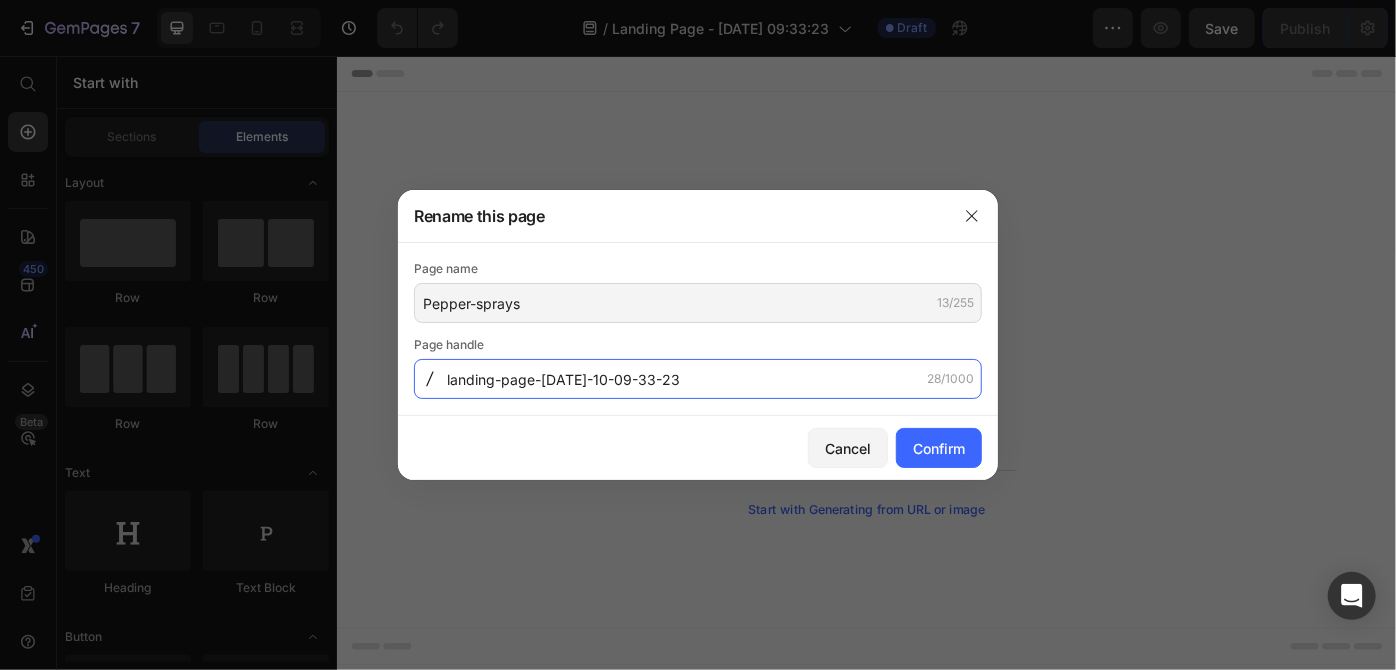 click on "landing-page-[DATE]-10-09-33-23" 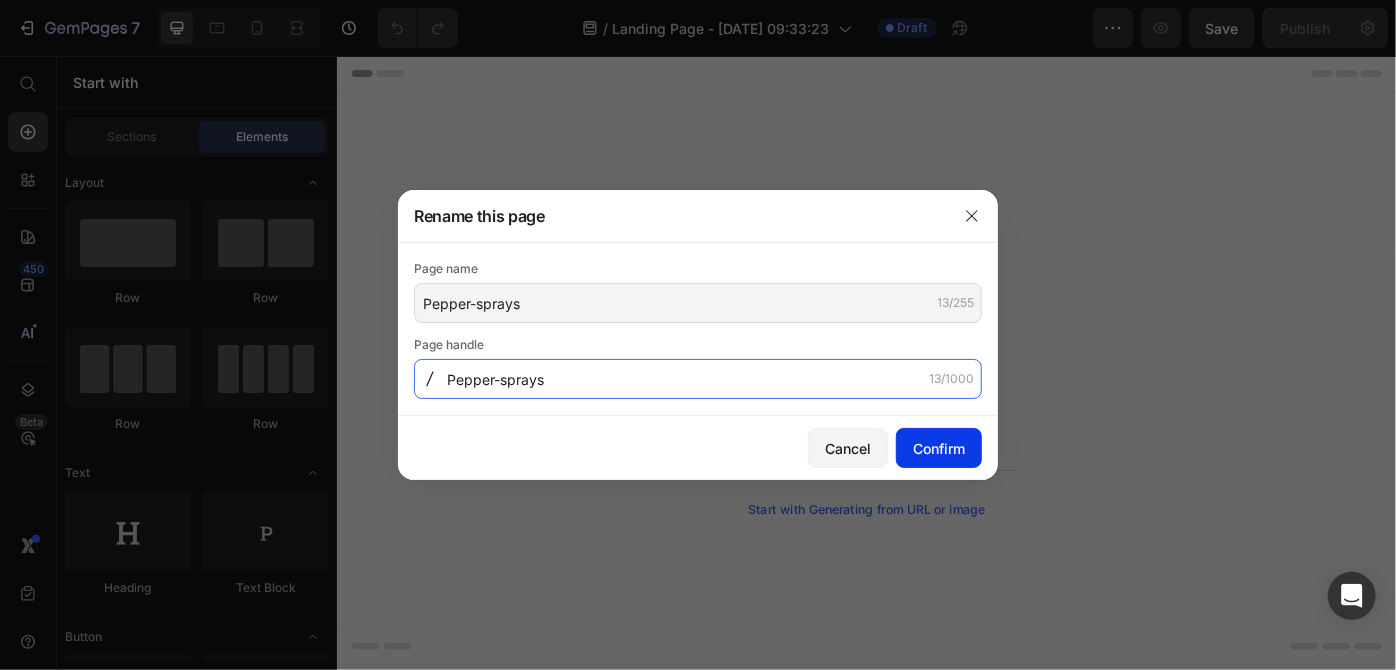 type on "Pepper-sprays" 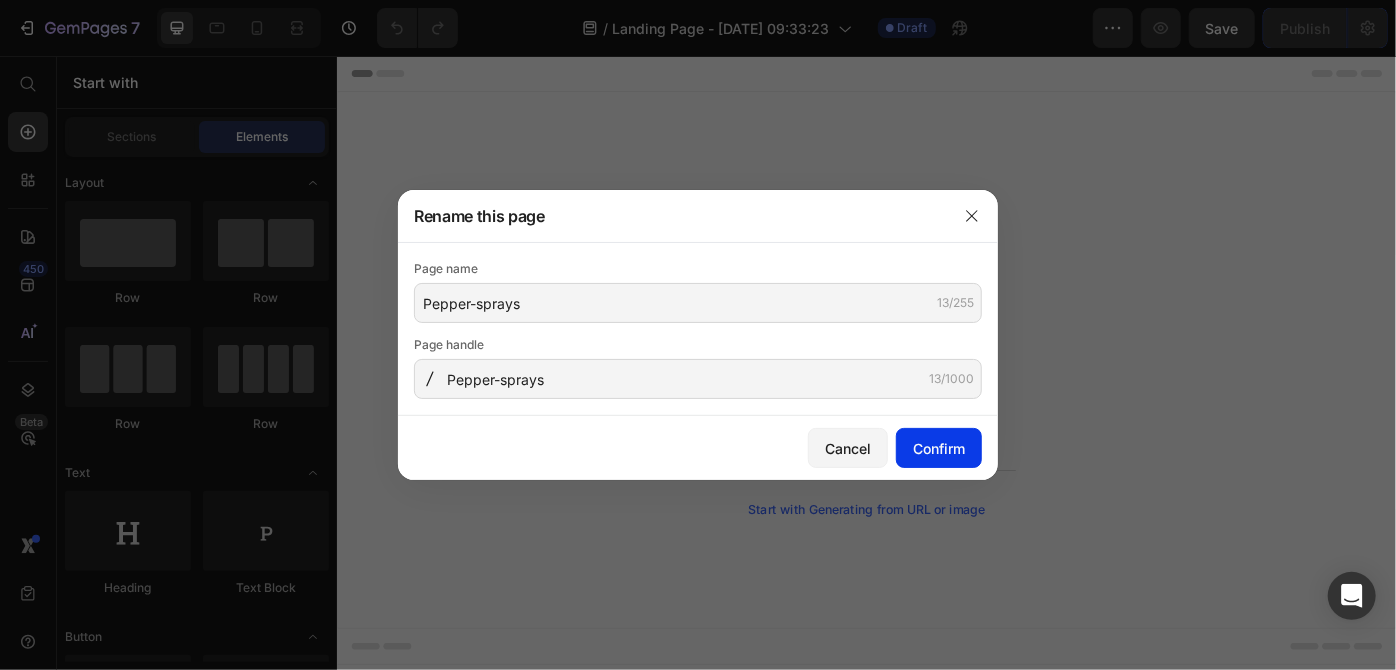 click on "Confirm" 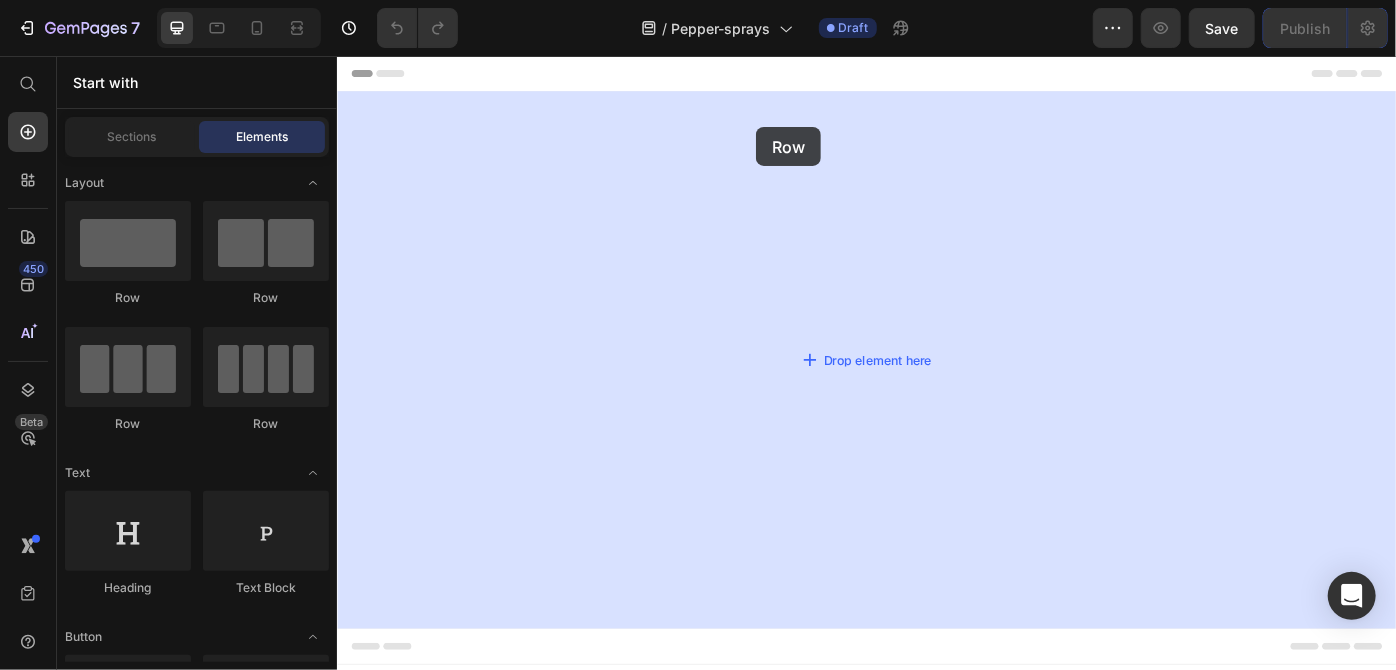 drag, startPoint x: 453, startPoint y: 322, endPoint x: 811, endPoint y: 136, distance: 403.43524 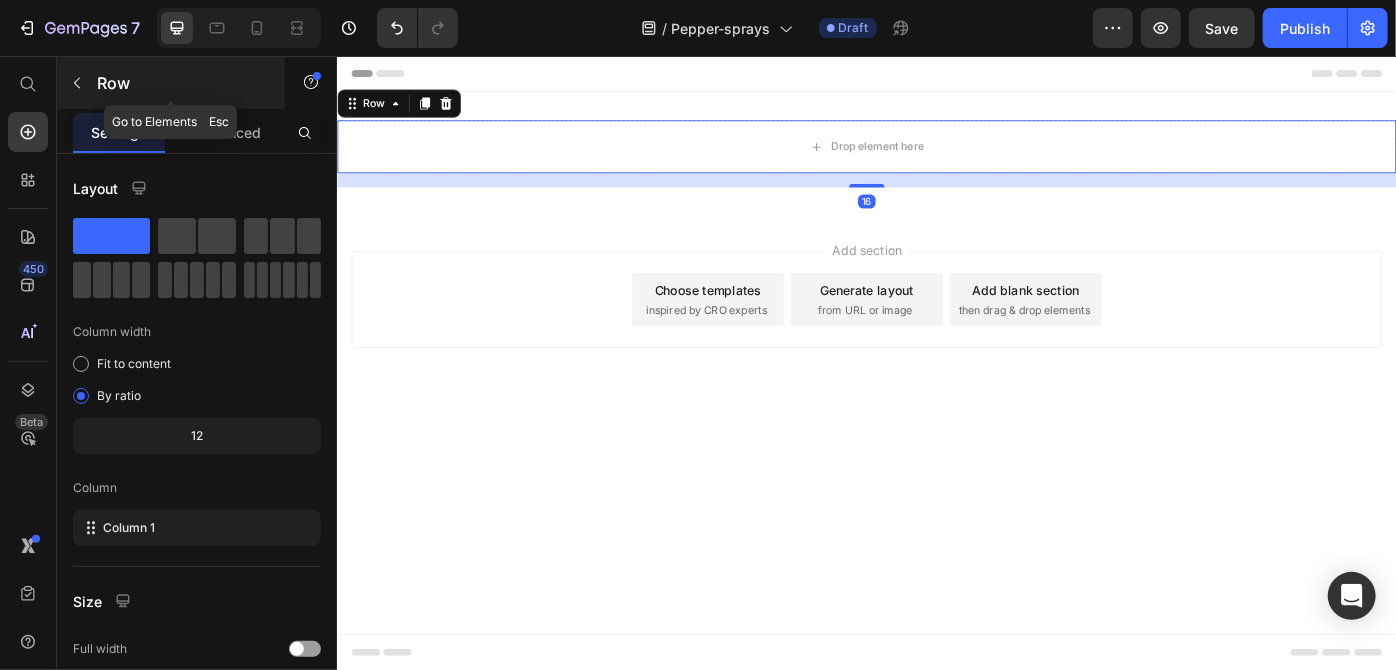 click on "Row" at bounding box center [171, 83] 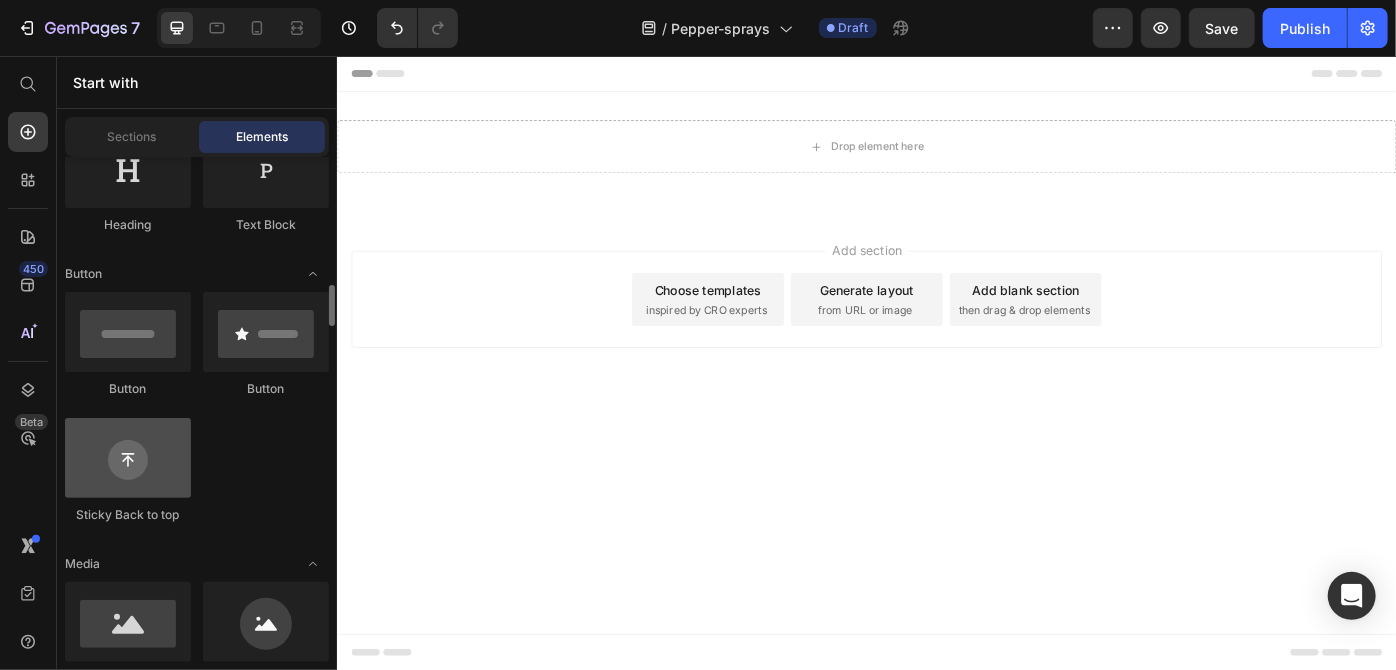 scroll, scrollTop: 454, scrollLeft: 0, axis: vertical 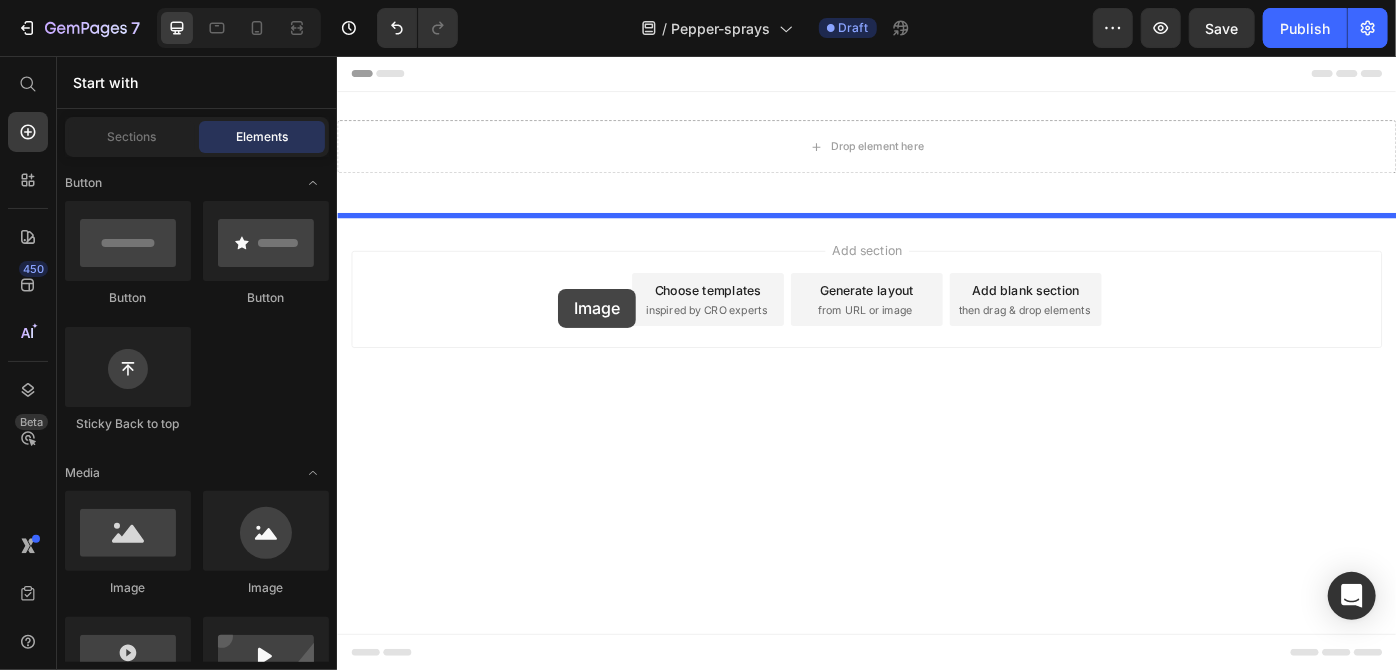 drag, startPoint x: 480, startPoint y: 596, endPoint x: 586, endPoint y: 319, distance: 296.58893 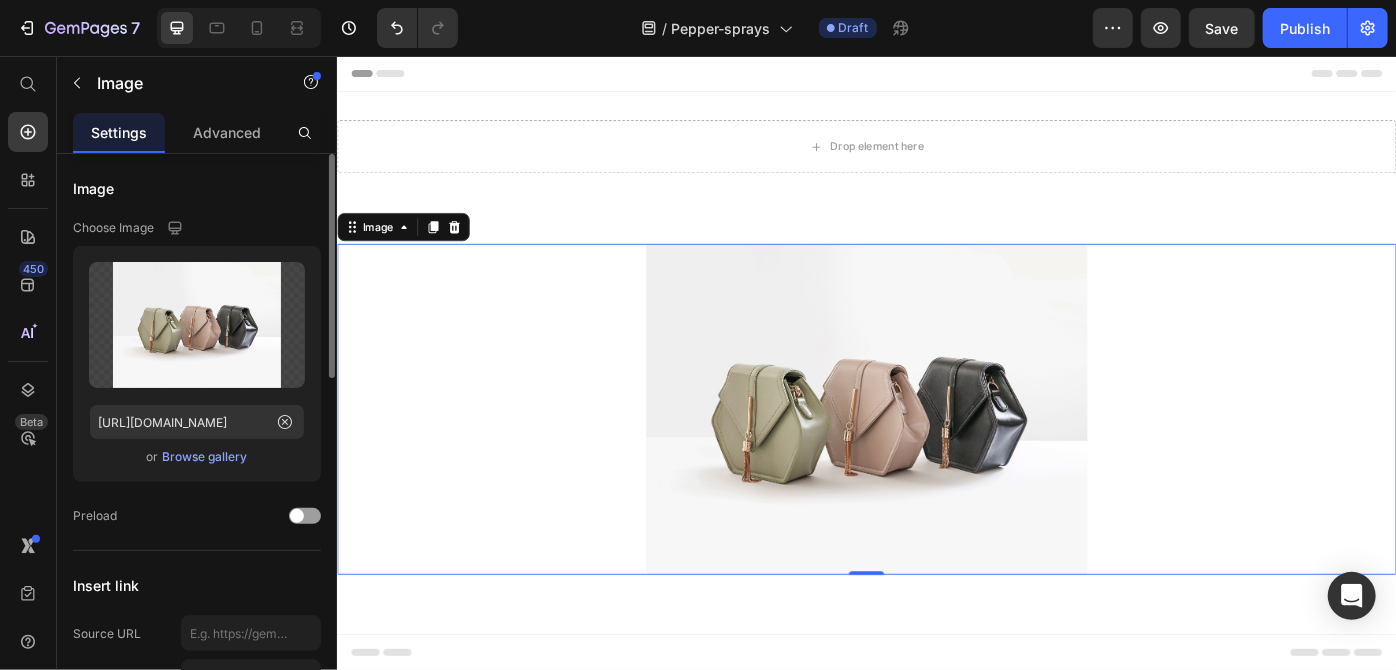 click on "Browse gallery" at bounding box center (205, 457) 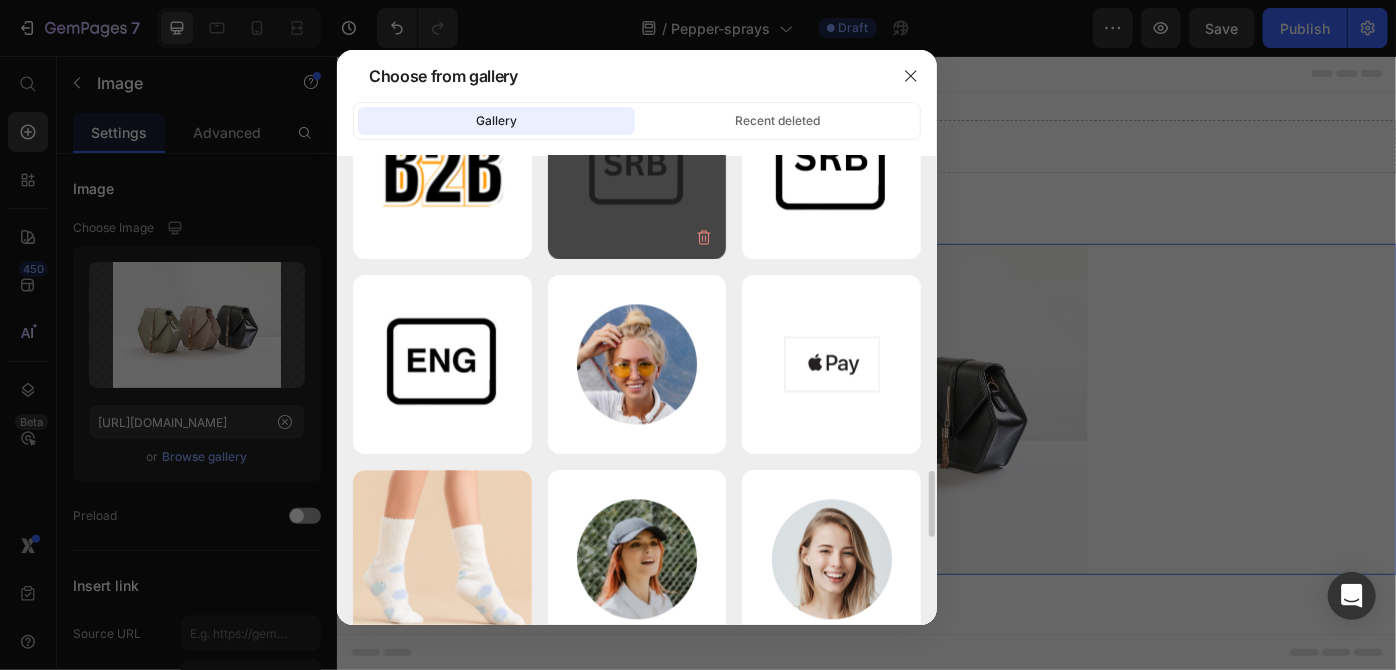 scroll, scrollTop: 2142, scrollLeft: 0, axis: vertical 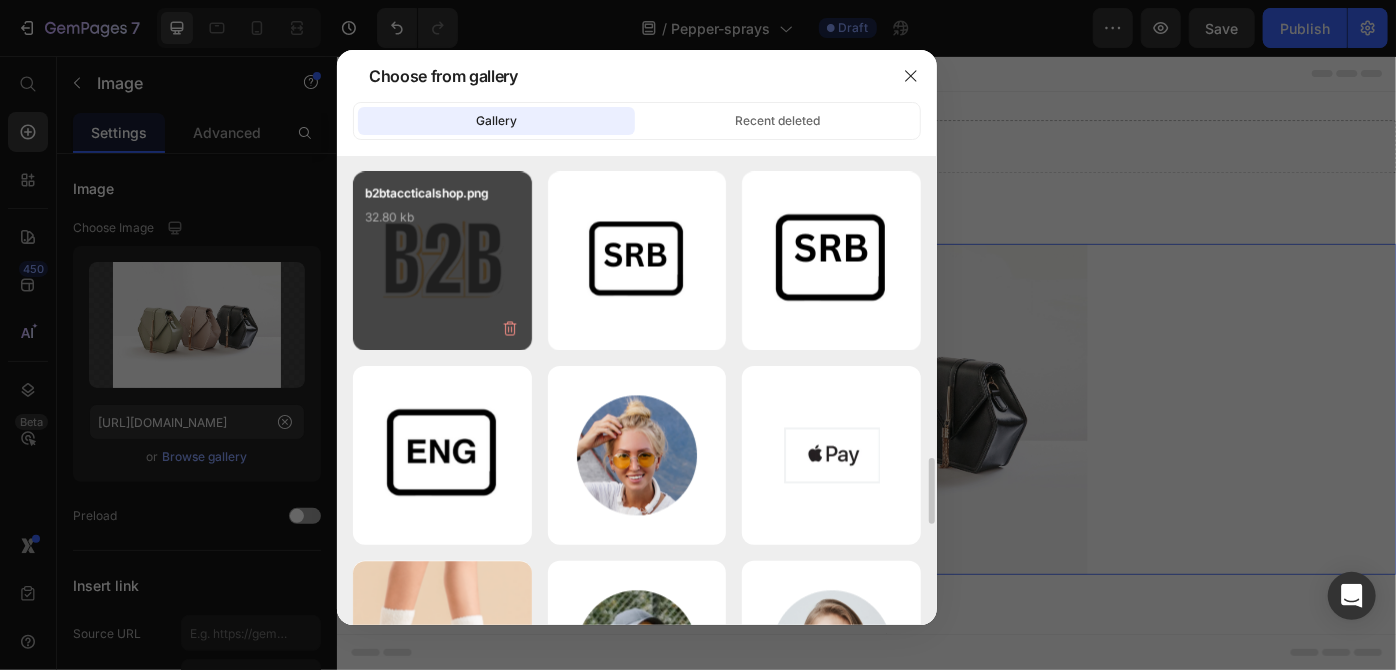 click on "b2btaccticalshop.png 32.80 kb" at bounding box center (442, 260) 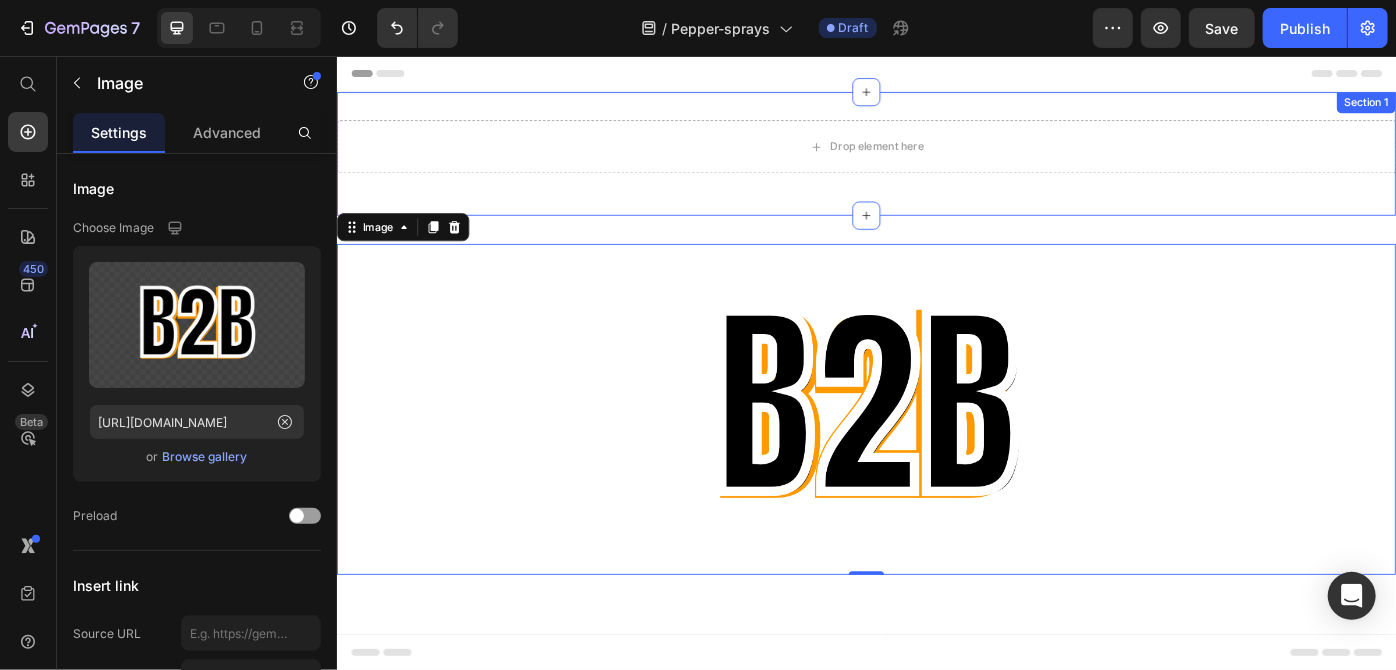 click on "Drop element here Row" at bounding box center [936, 166] 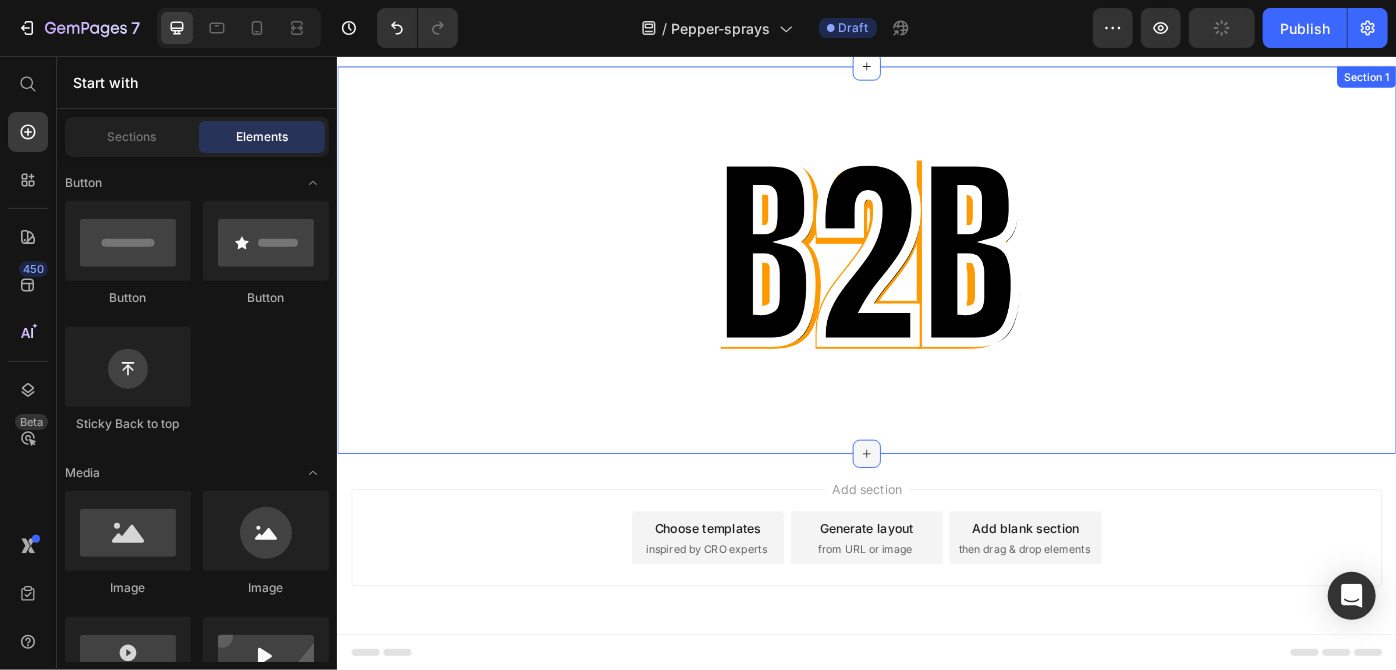 scroll, scrollTop: 0, scrollLeft: 0, axis: both 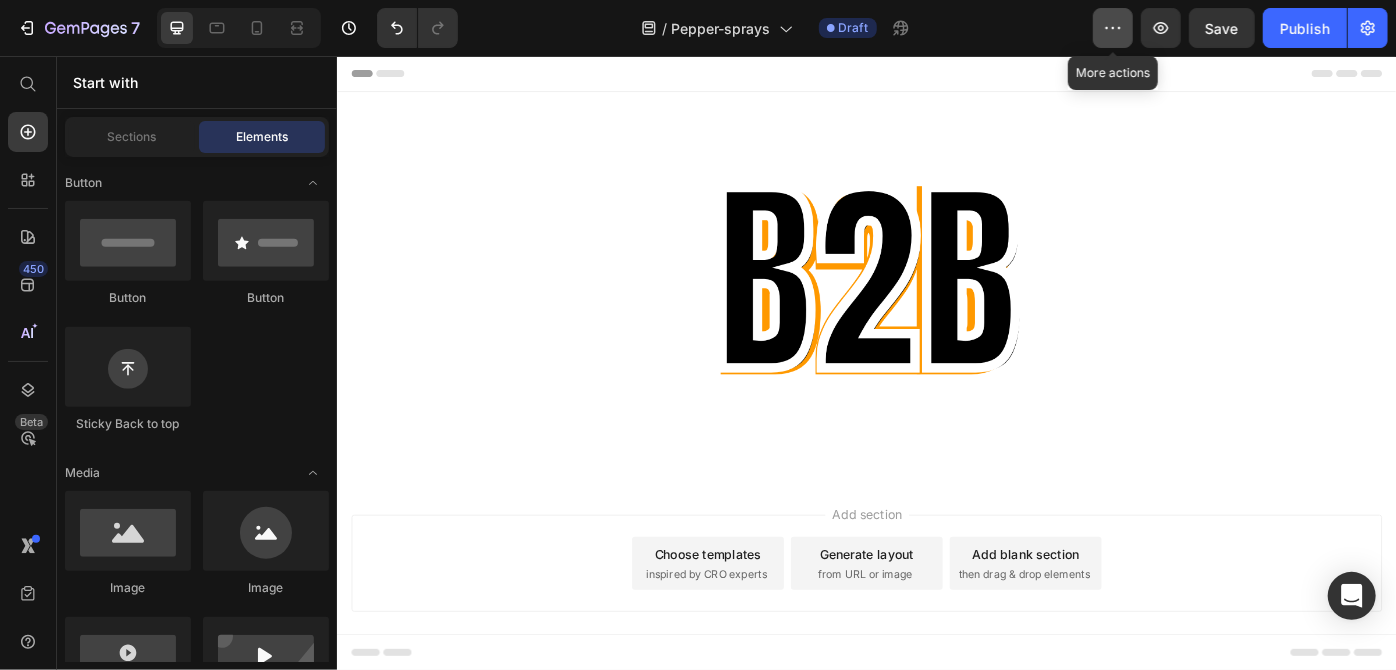 click 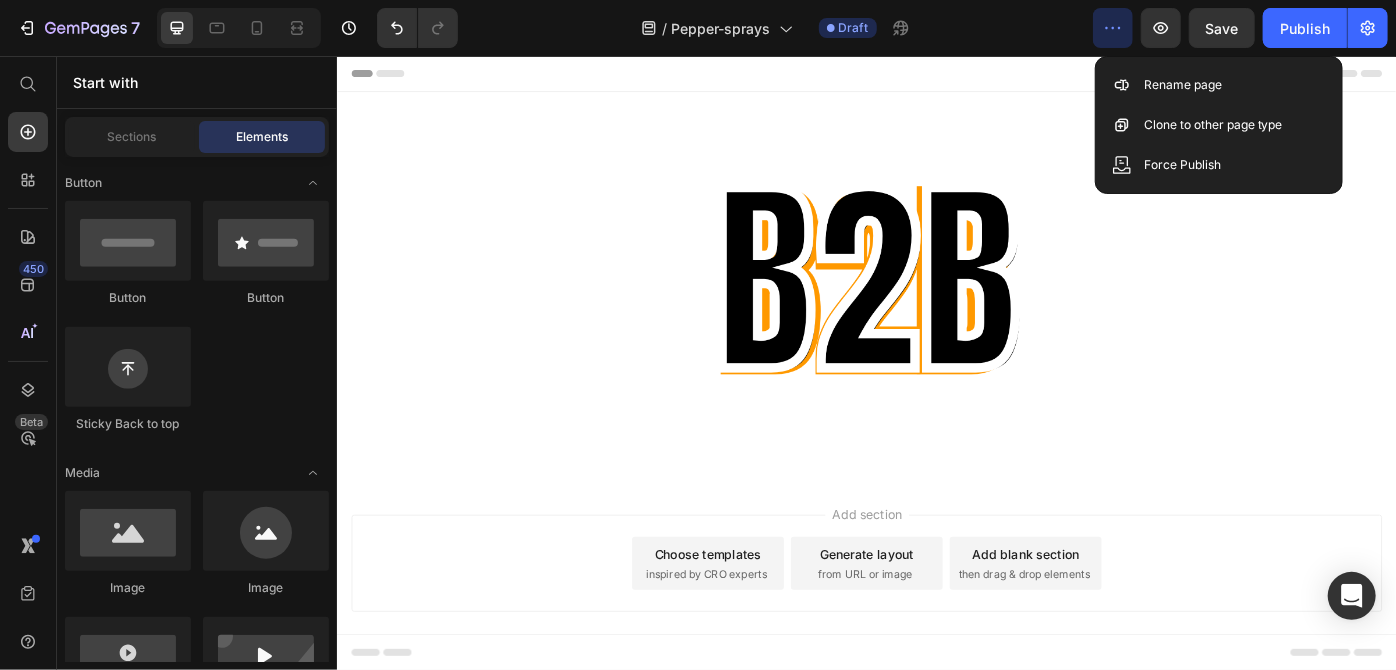 click 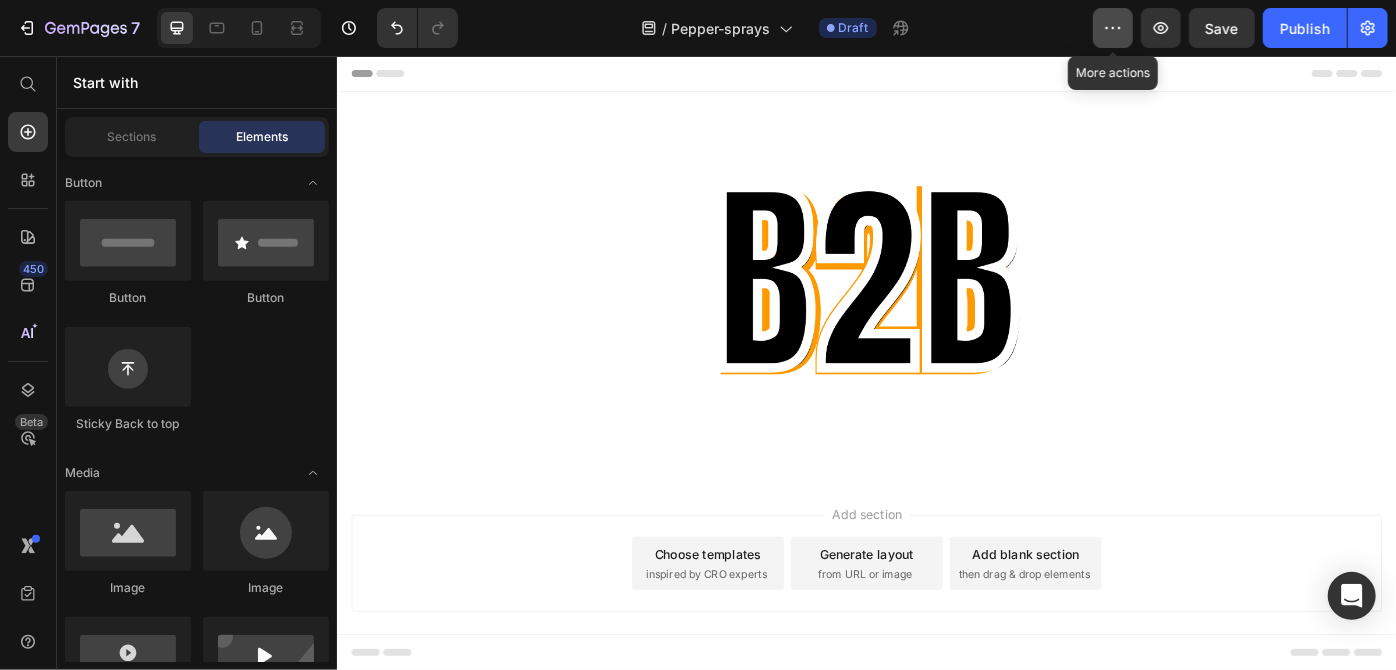 click 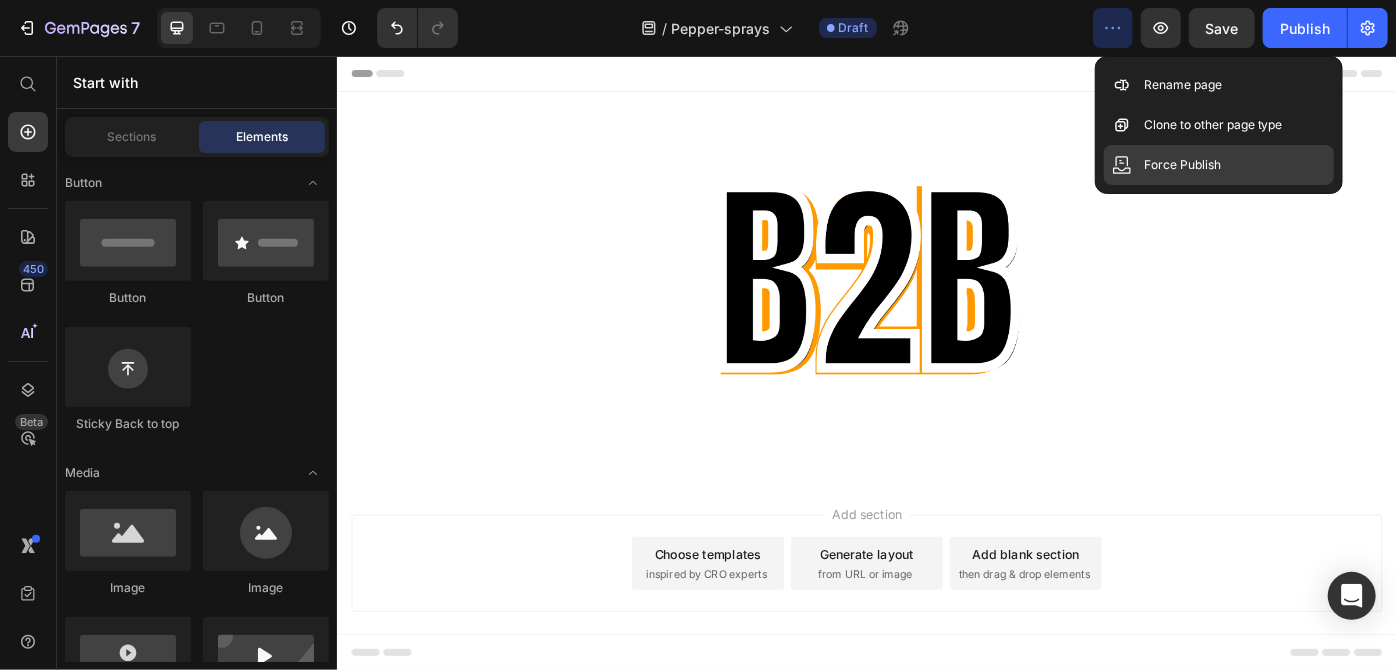 click on "Force Publish" at bounding box center [1182, 165] 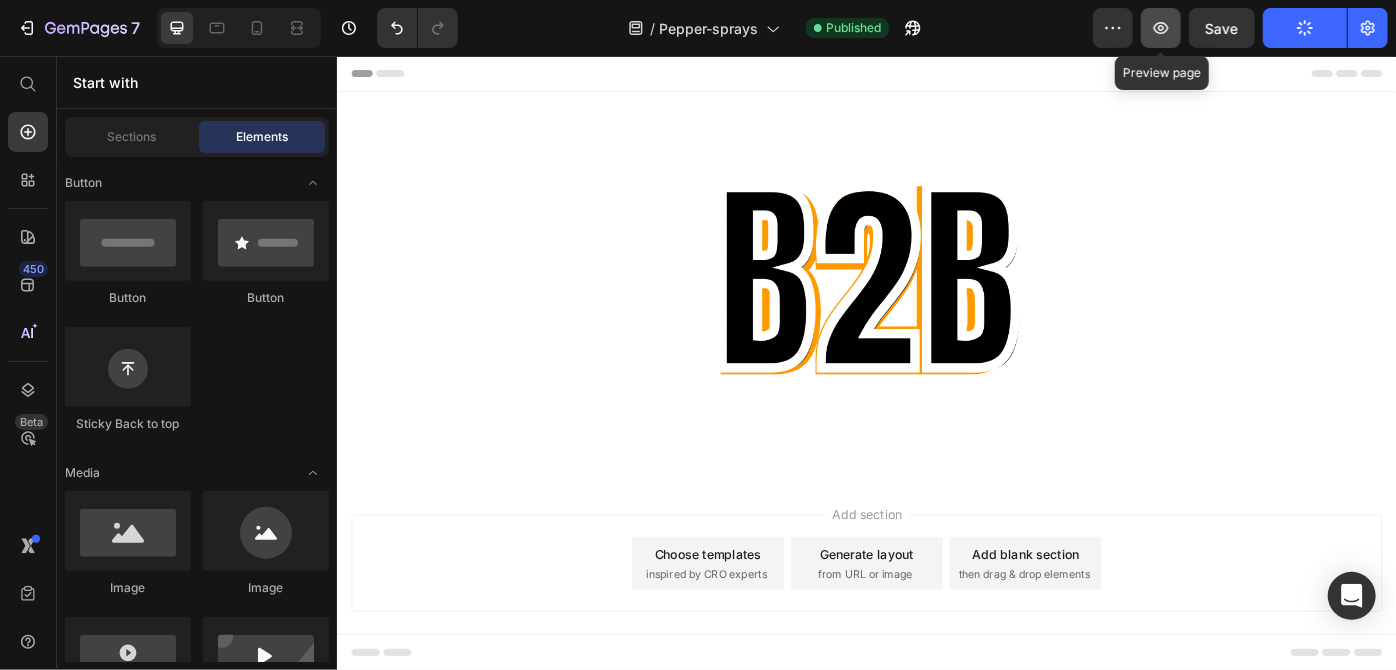 click 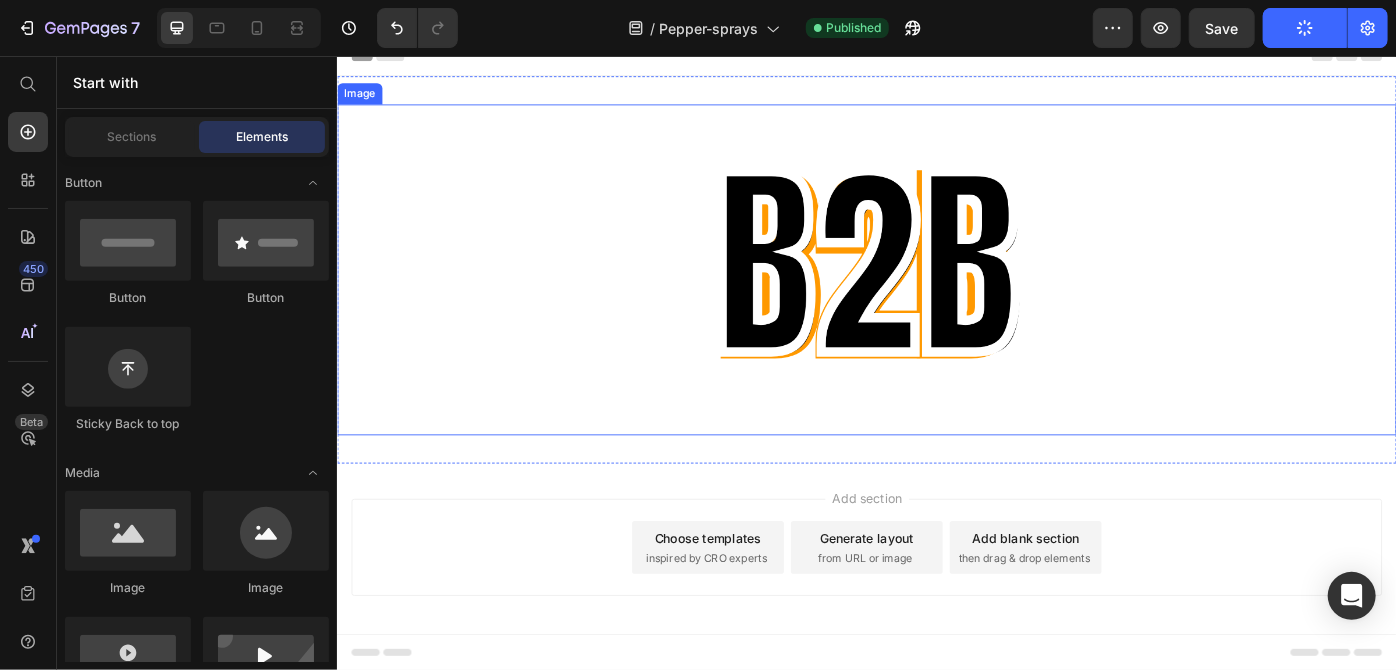scroll, scrollTop: 29, scrollLeft: 0, axis: vertical 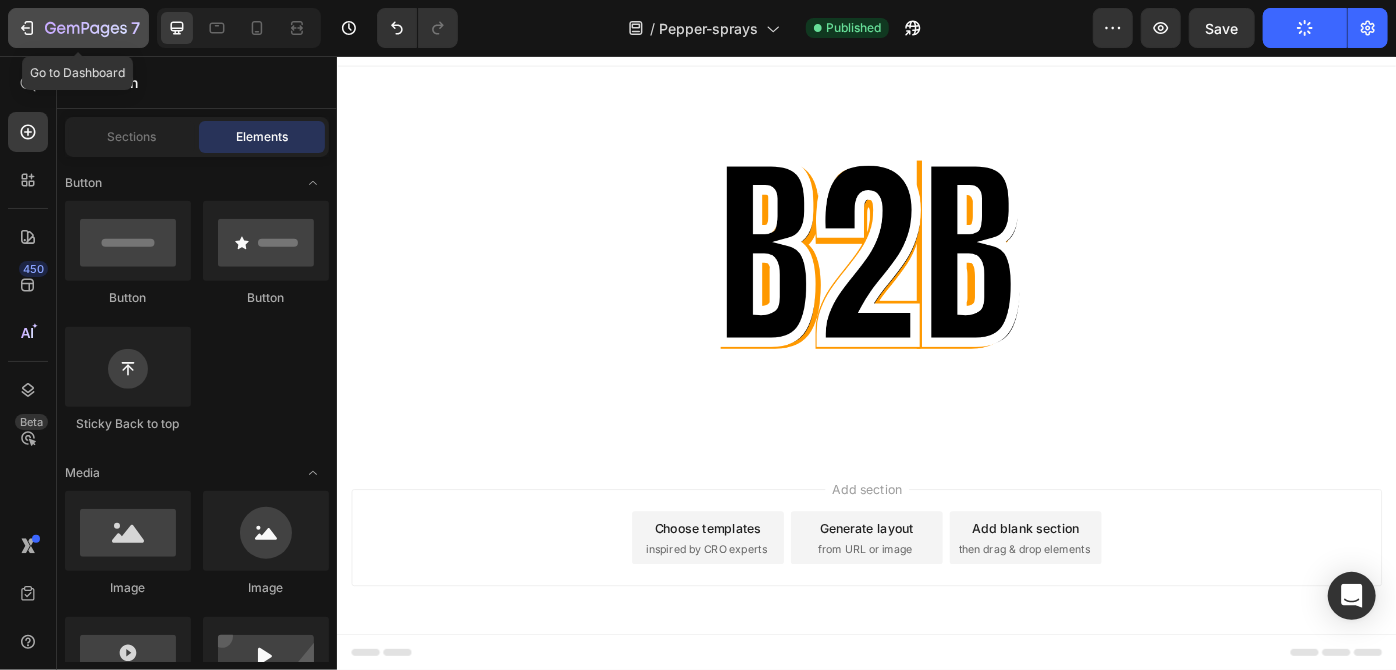 click 